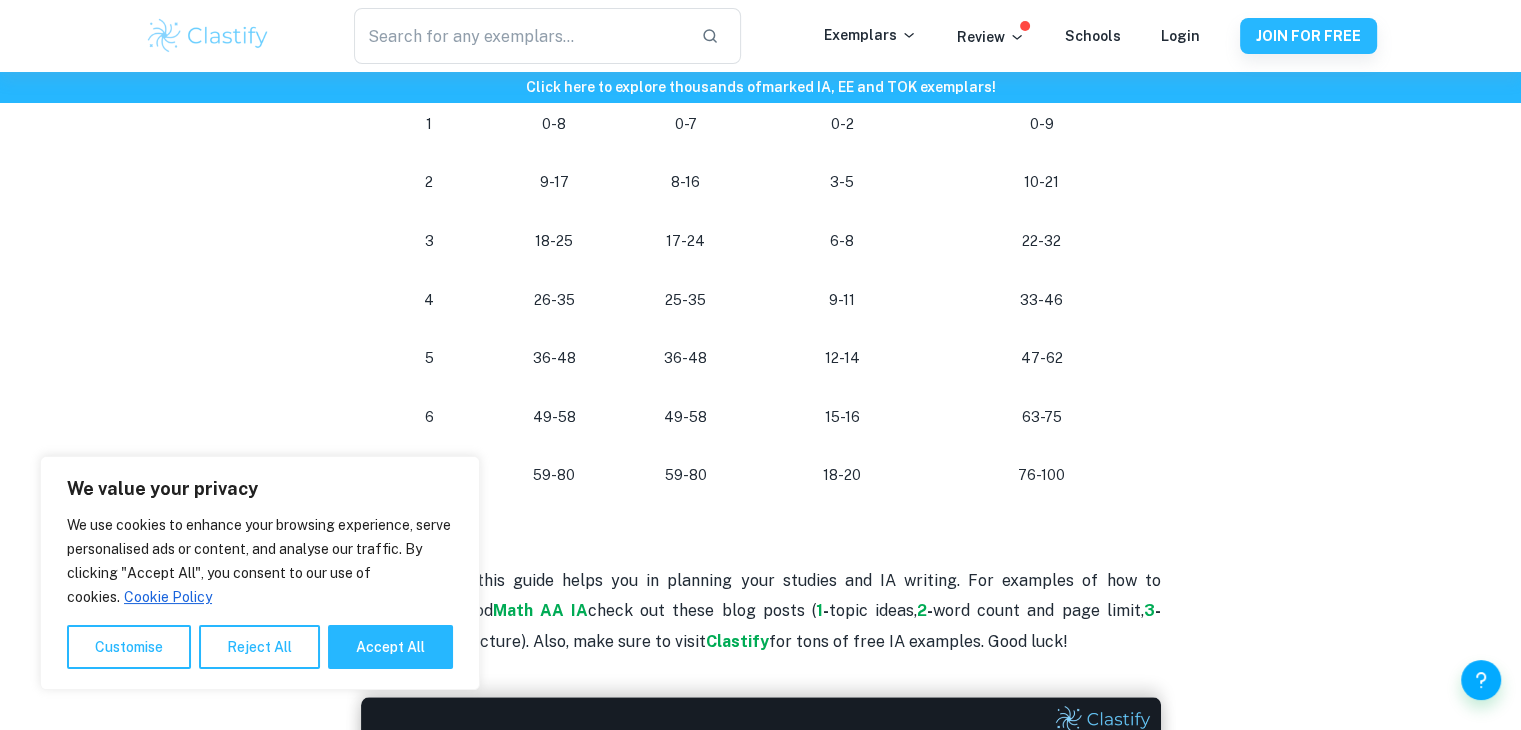 scroll, scrollTop: 1779, scrollLeft: 0, axis: vertical 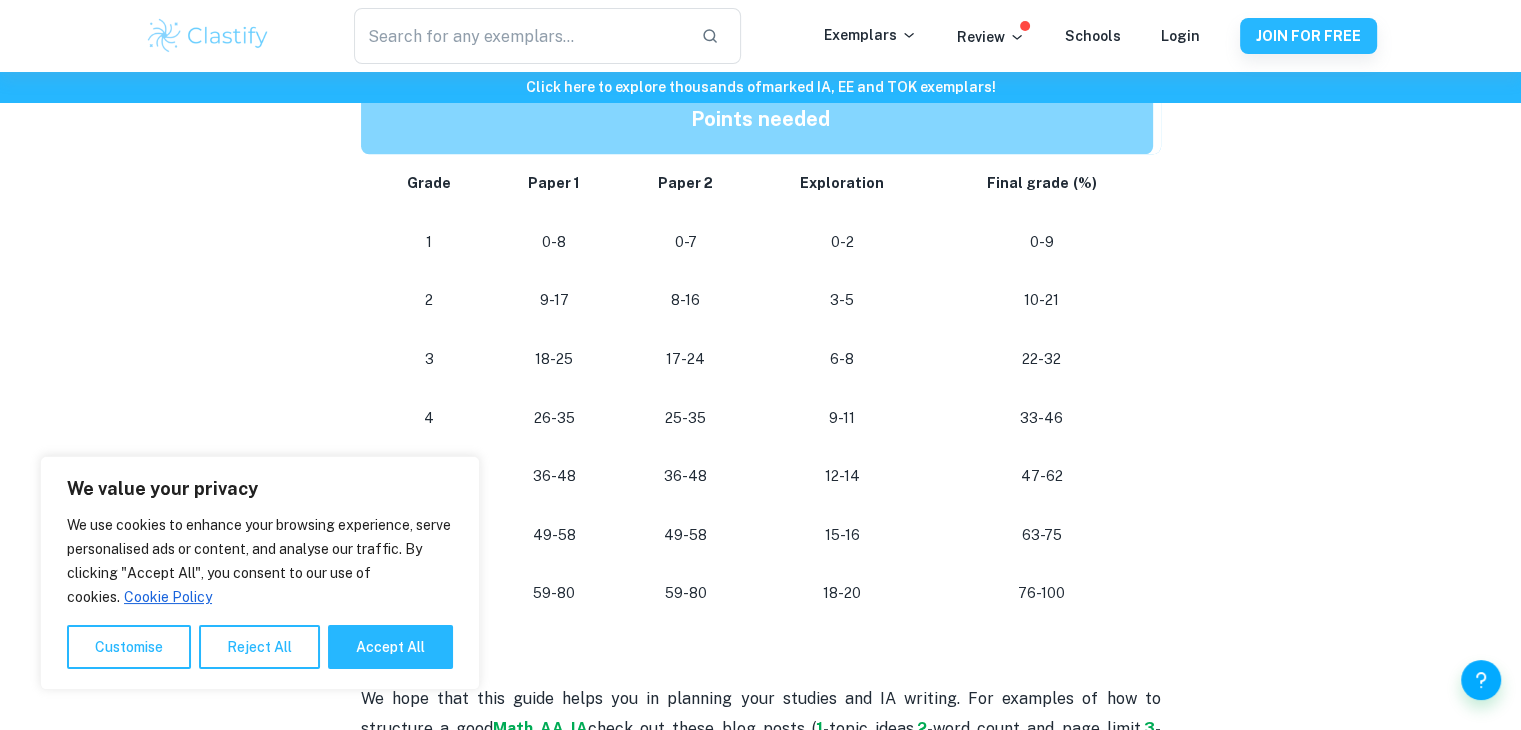 click on "17-24" at bounding box center [686, 359] 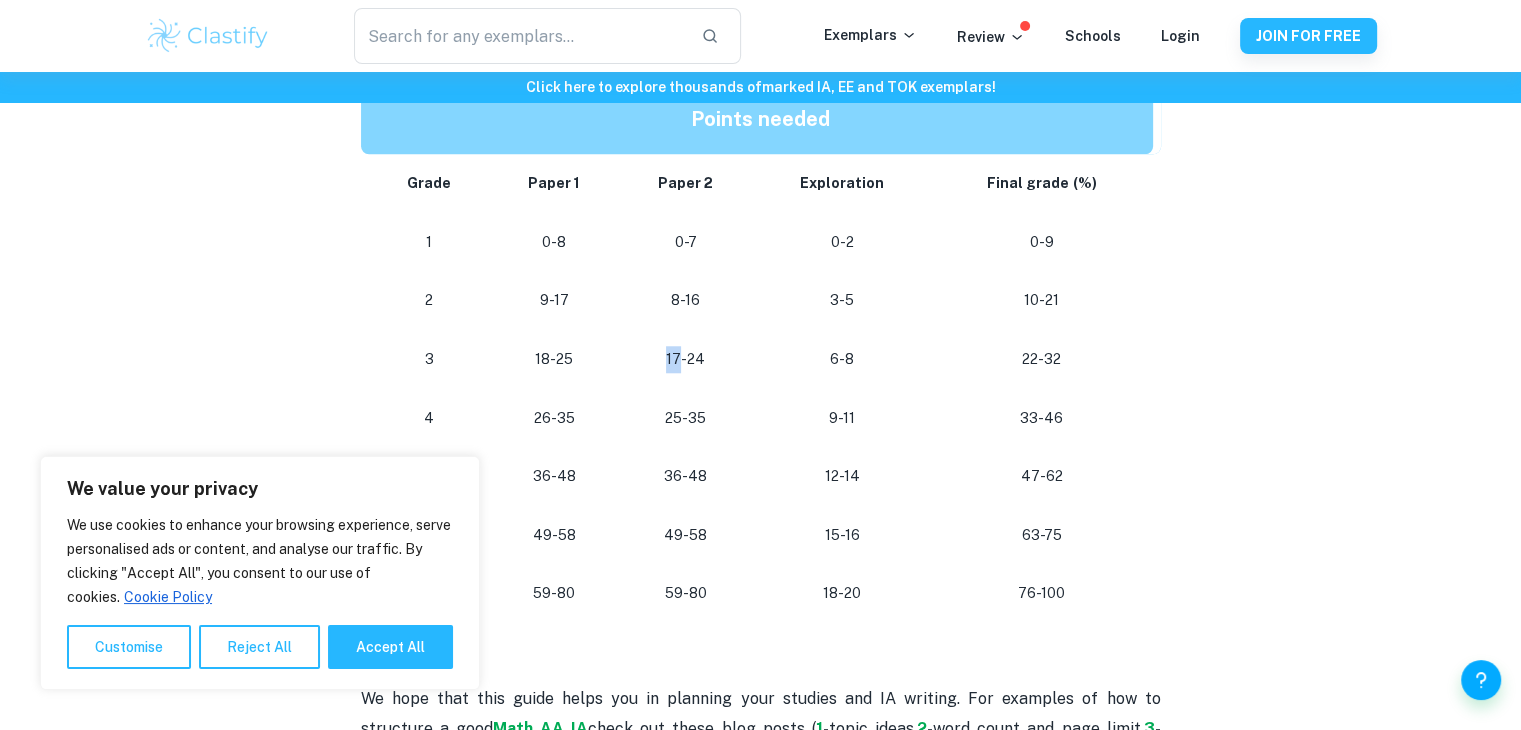 click on "17-24" at bounding box center (686, 359) 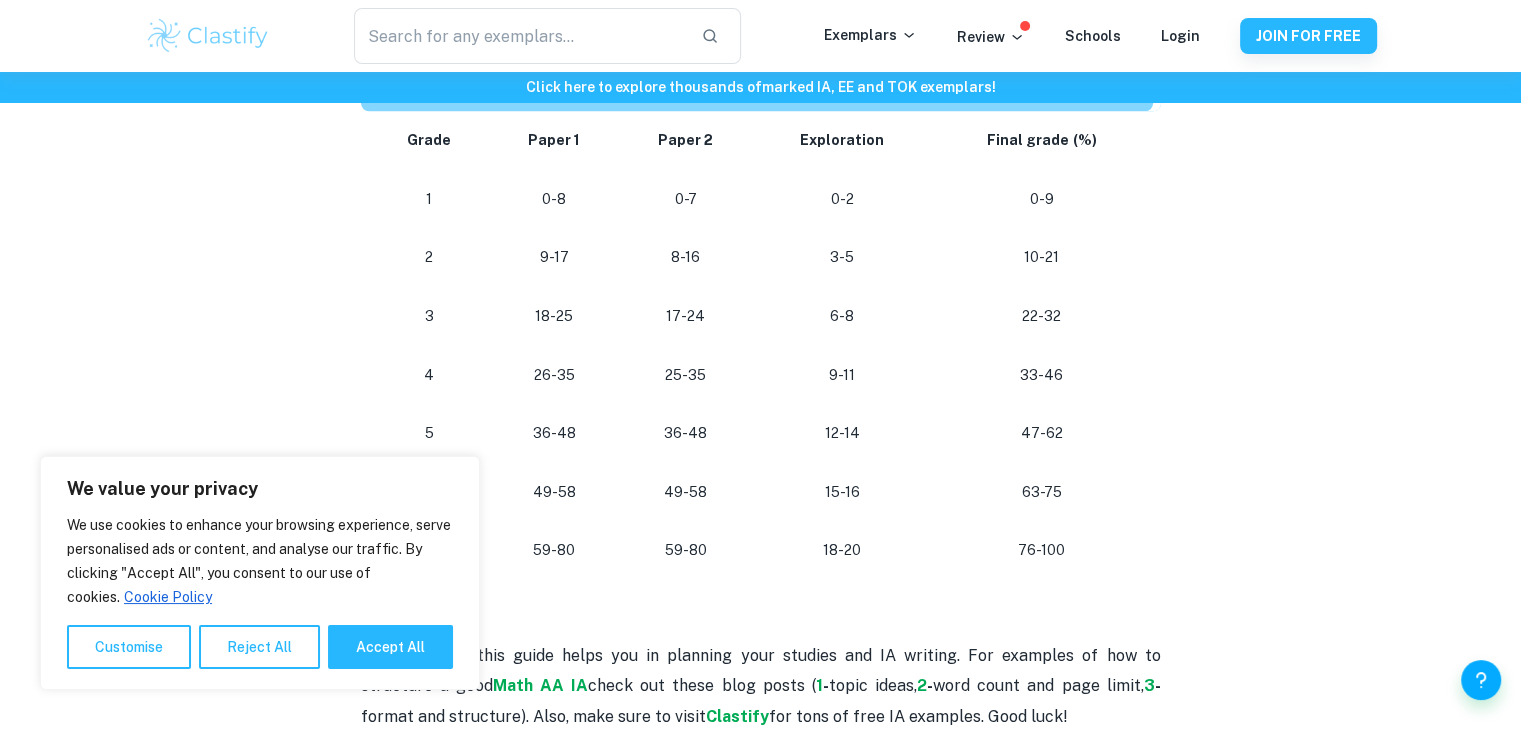 scroll, scrollTop: 1818, scrollLeft: 0, axis: vertical 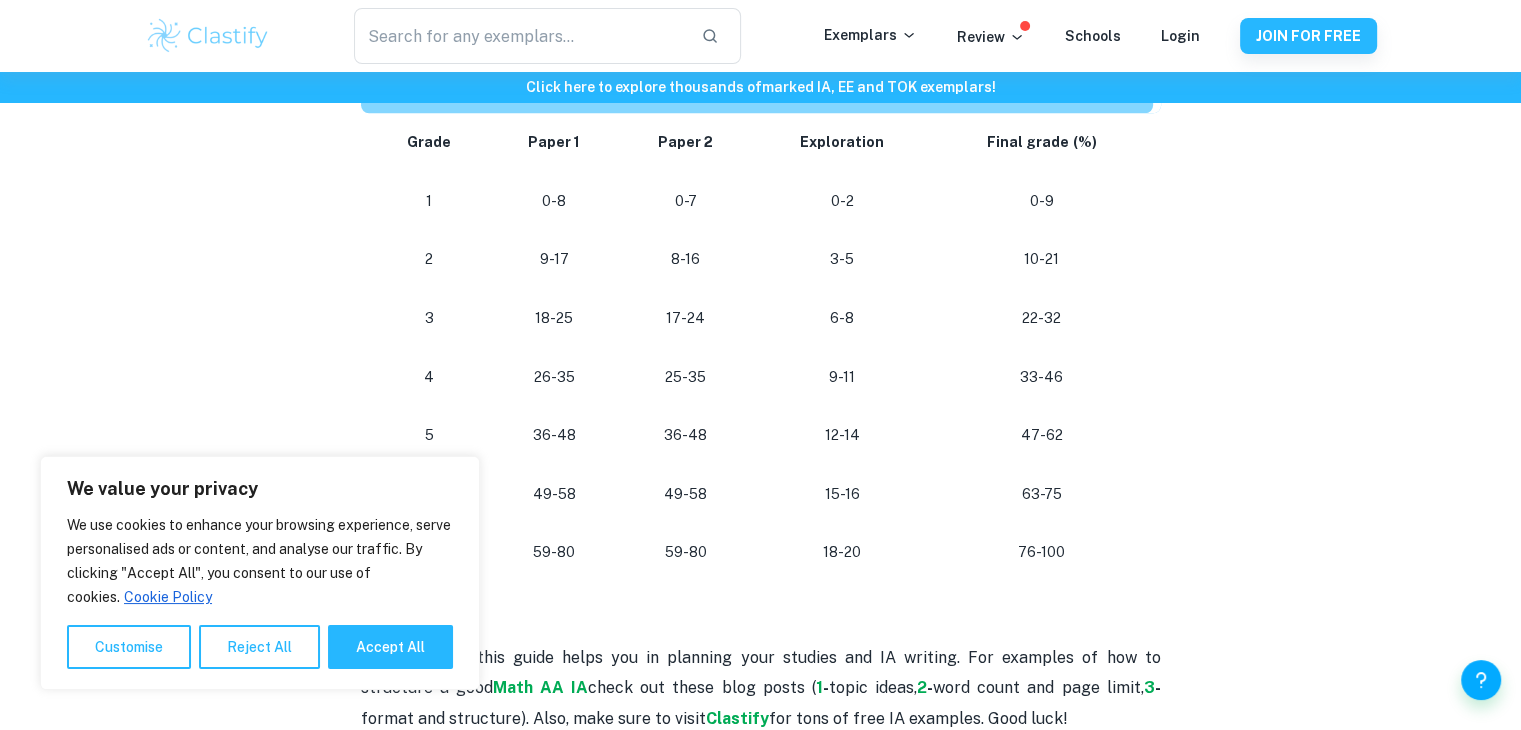 click on "IB Math AA Grade Boundaries  By  [PERSON_NAME] • [DATE] Get feedback on your  Math AA IA Marked only by official IB examiners Learn more Are you planning your study sessions and wondering how many points you need to get a certain grade? This post is here to provide you with the grade boundaries for Mathematics Analysis and Approaches so you can plan yourself accordingly. Remember that these values change from session to session and hence are only an indicator of the approximate marks you would need for a certain grade, but feel free to use this guide as a planning tool!   IB Math AA HL Grade Boundaries   The following grade boundaries are  based on official IB [DATE] grade boundaries.   Points needed Grade Paper 1 Paper 2 Paper 3 Exploration Final grade (%) 1 0-9 0-9 0-5 0-2 0-9 [PHONE_NUMBER] 6-14 3-5 10-22 3 24-34 [PHONE_NUMBER] 6-8 [PHONE_NUMBER] [PHONE_NUMBER] [PHONE_NUMBER] [PHONE_NUMBER] [PHONE_NUMBER] [PHONE_NUMBER] [PHONE_NUMBER] [PHONE_NUMBER] [PHONE_NUMBER] [PHONE_NUMBER] 76-100   IB Math AA SL Grade Boundaries" at bounding box center (761, -294) 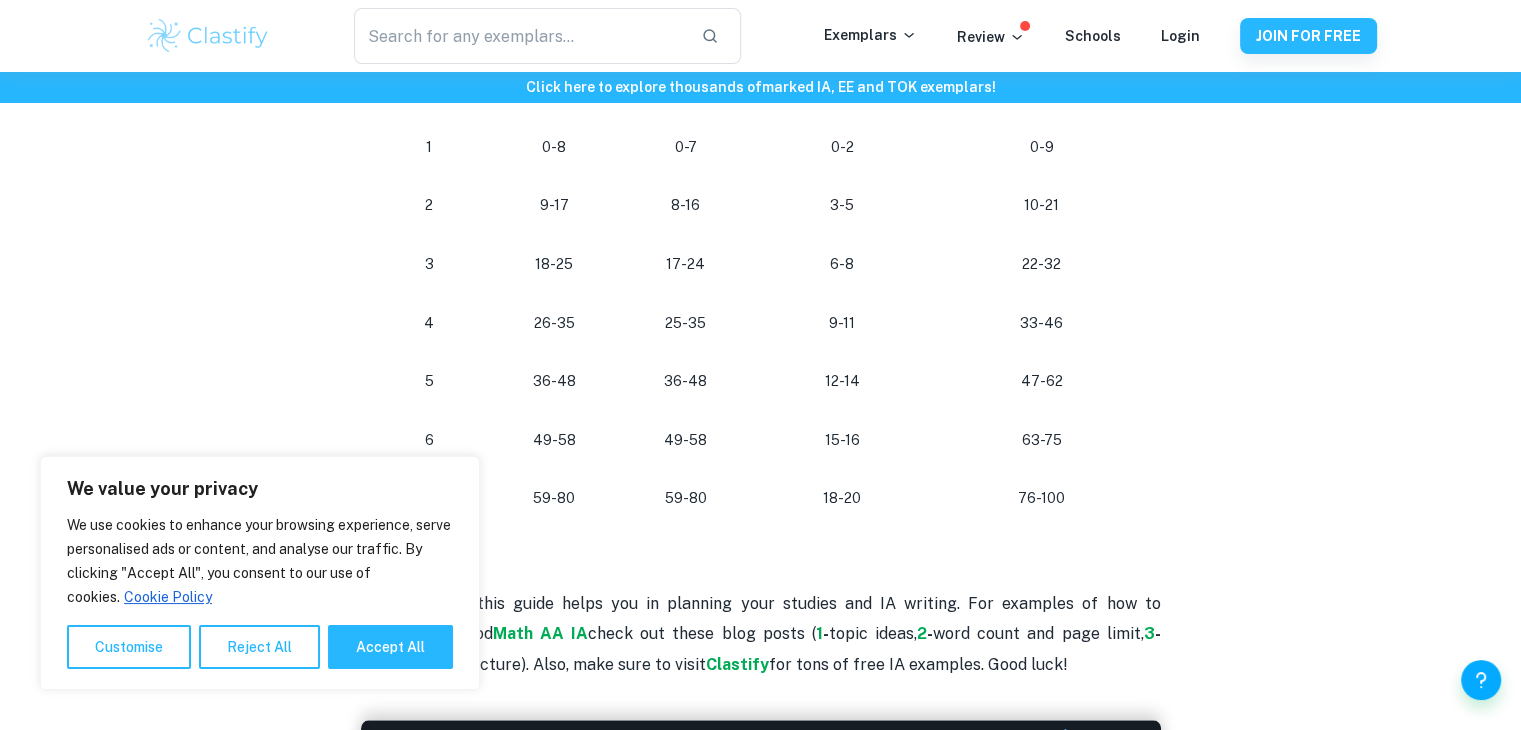 scroll, scrollTop: 1877, scrollLeft: 0, axis: vertical 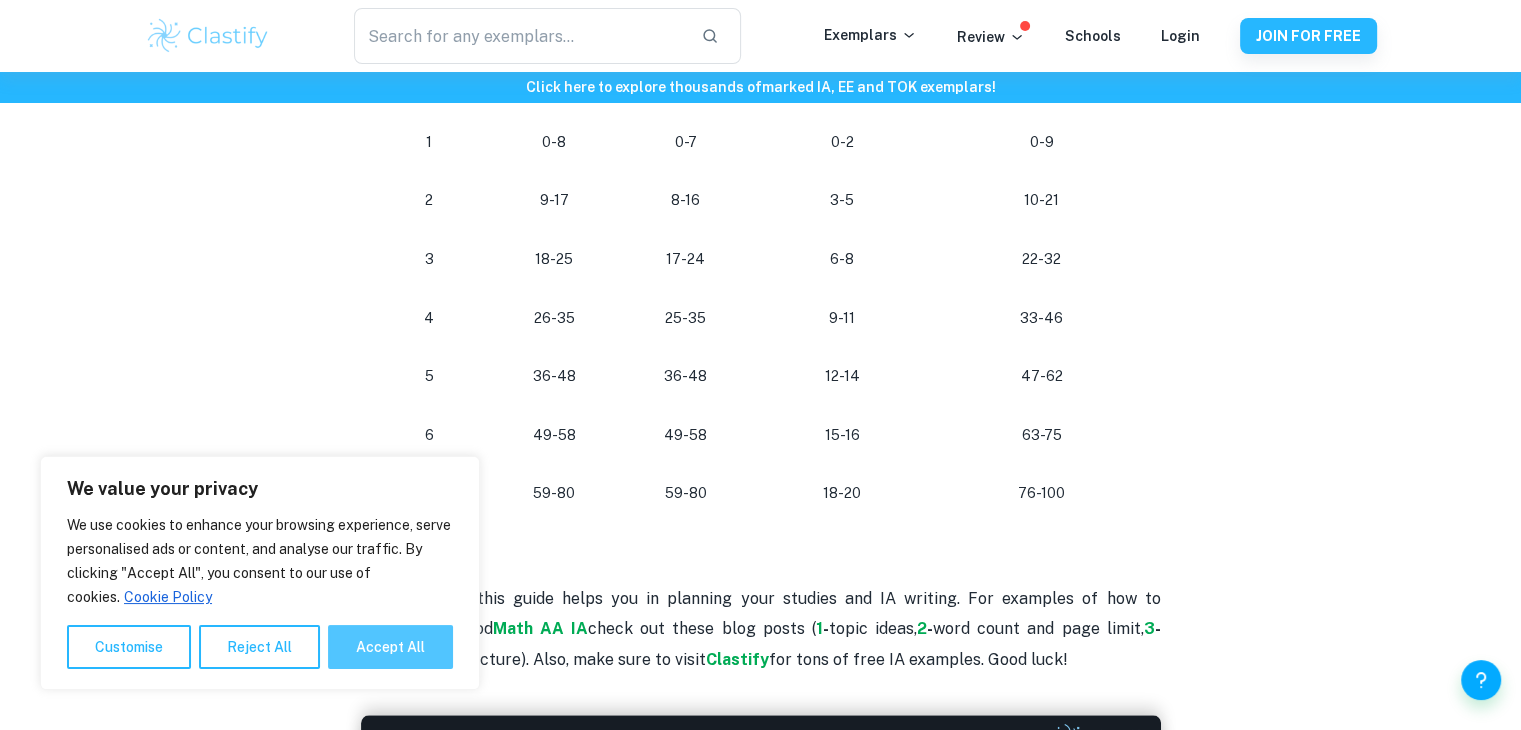 click on "Accept All" at bounding box center (390, 647) 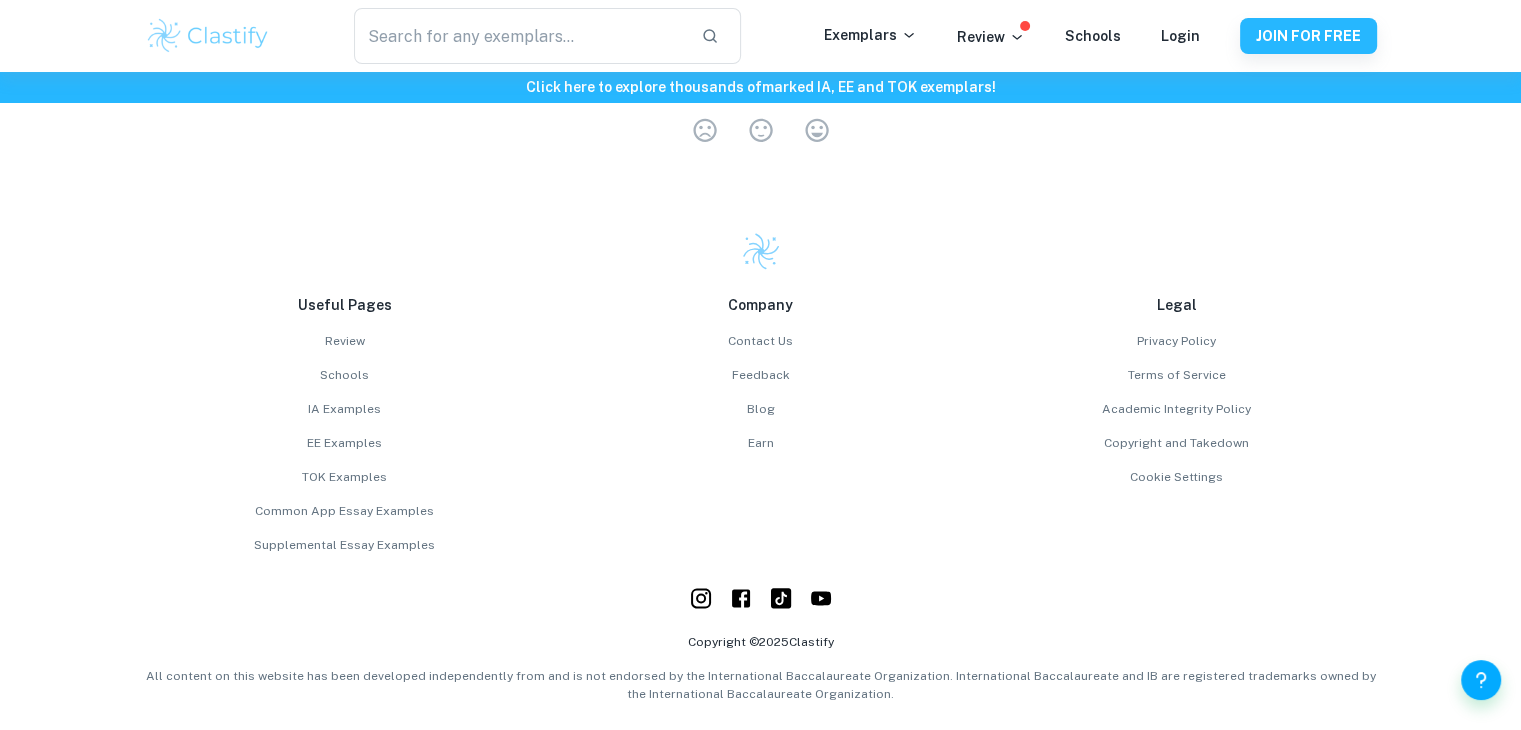 scroll, scrollTop: 2715, scrollLeft: 0, axis: vertical 